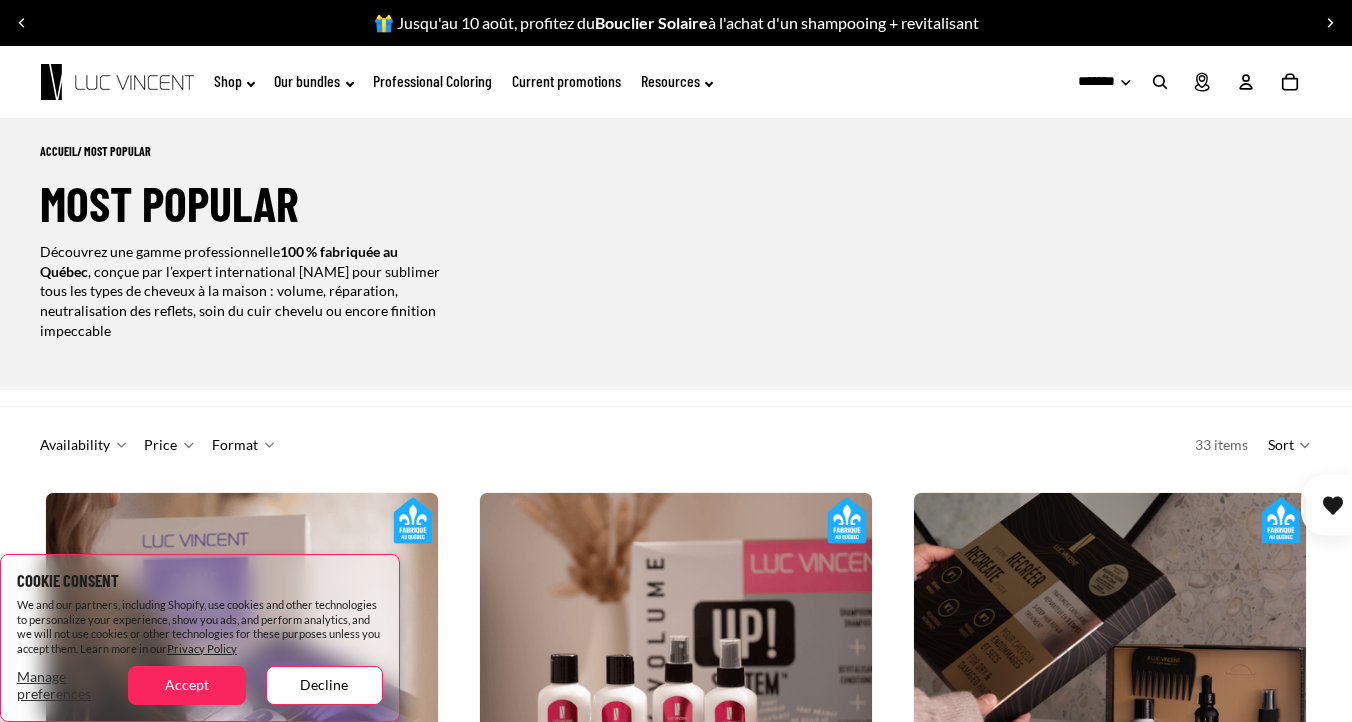 scroll, scrollTop: 0, scrollLeft: 0, axis: both 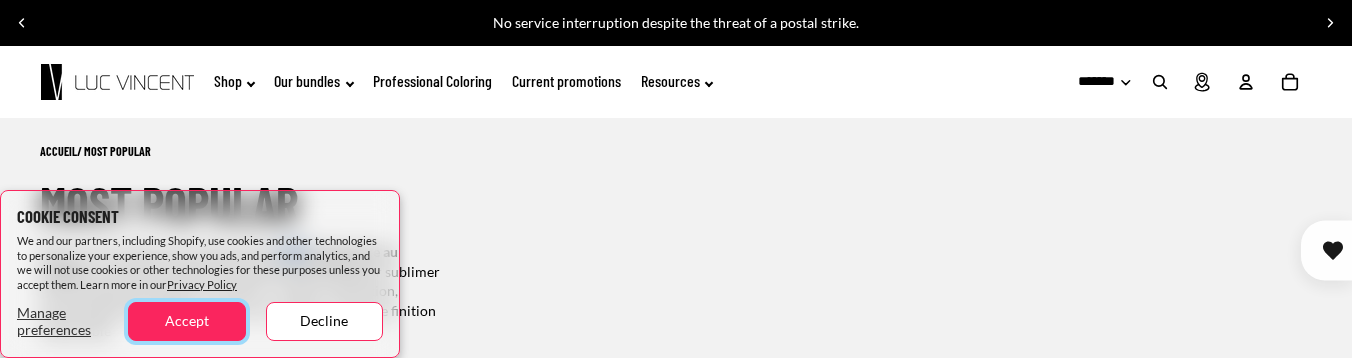 click on "Accept" at bounding box center [186, 321] 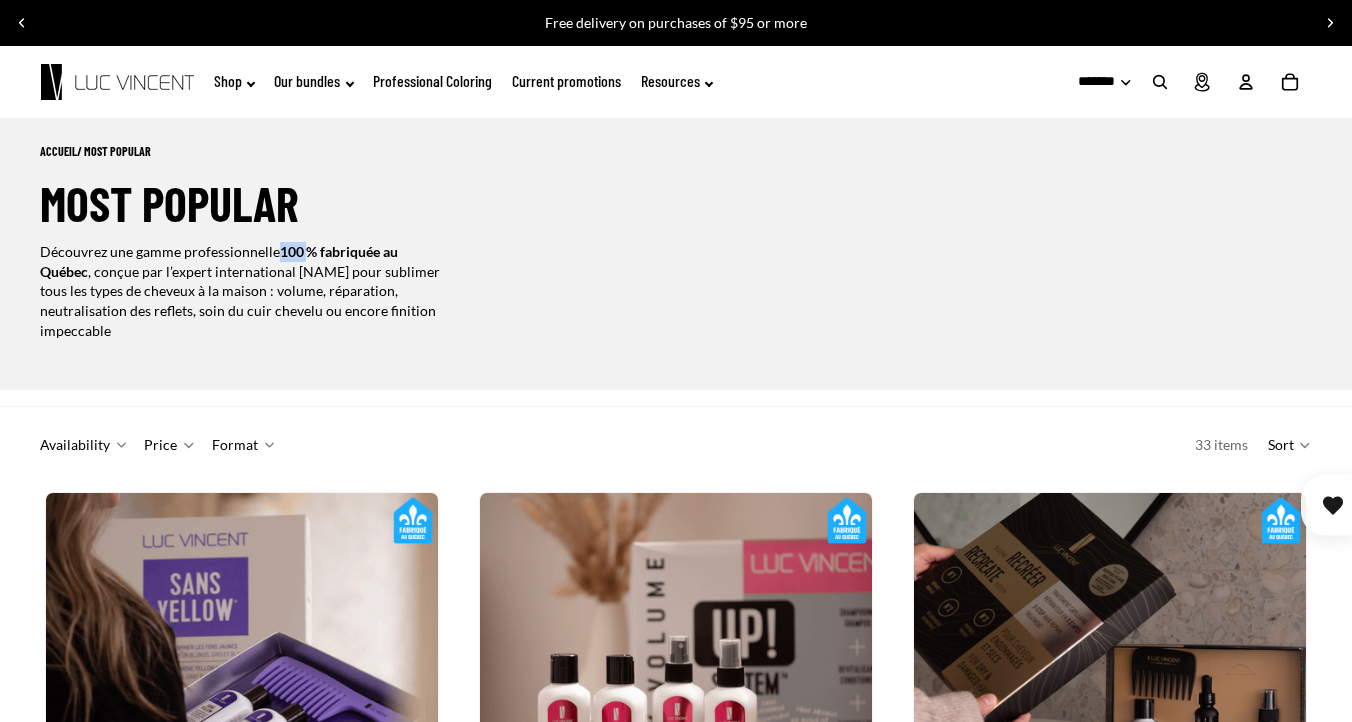 click on "ACCUEIL  / Most popular
Most popular
Découvrez une gamme professionnelle  100 % fabriquée au Québec , conçue par l’expert international Luc Vincent pour sublimer tous les types de cheveux à la maison : volume, réparation, neutralisation des reflets, soin du cuir chevelu ou encore finition impeccable" at bounding box center [676, 255] 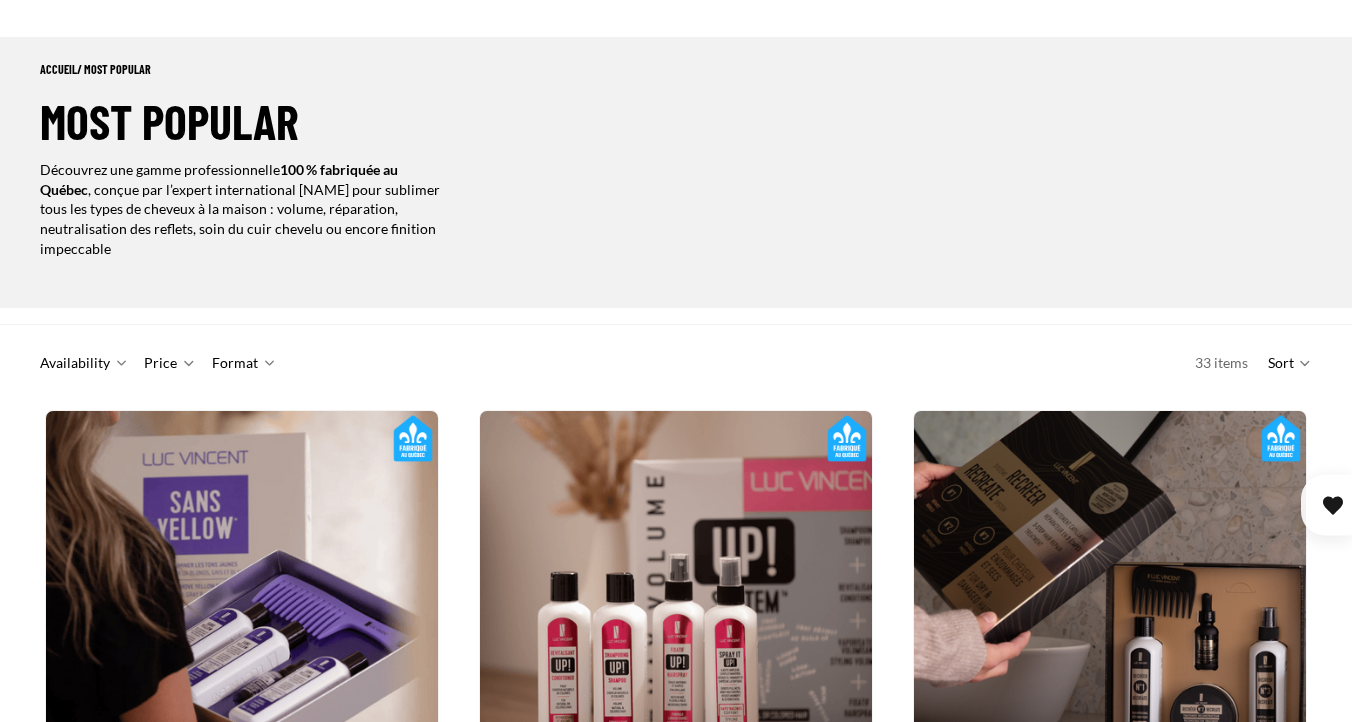scroll, scrollTop: 419, scrollLeft: 0, axis: vertical 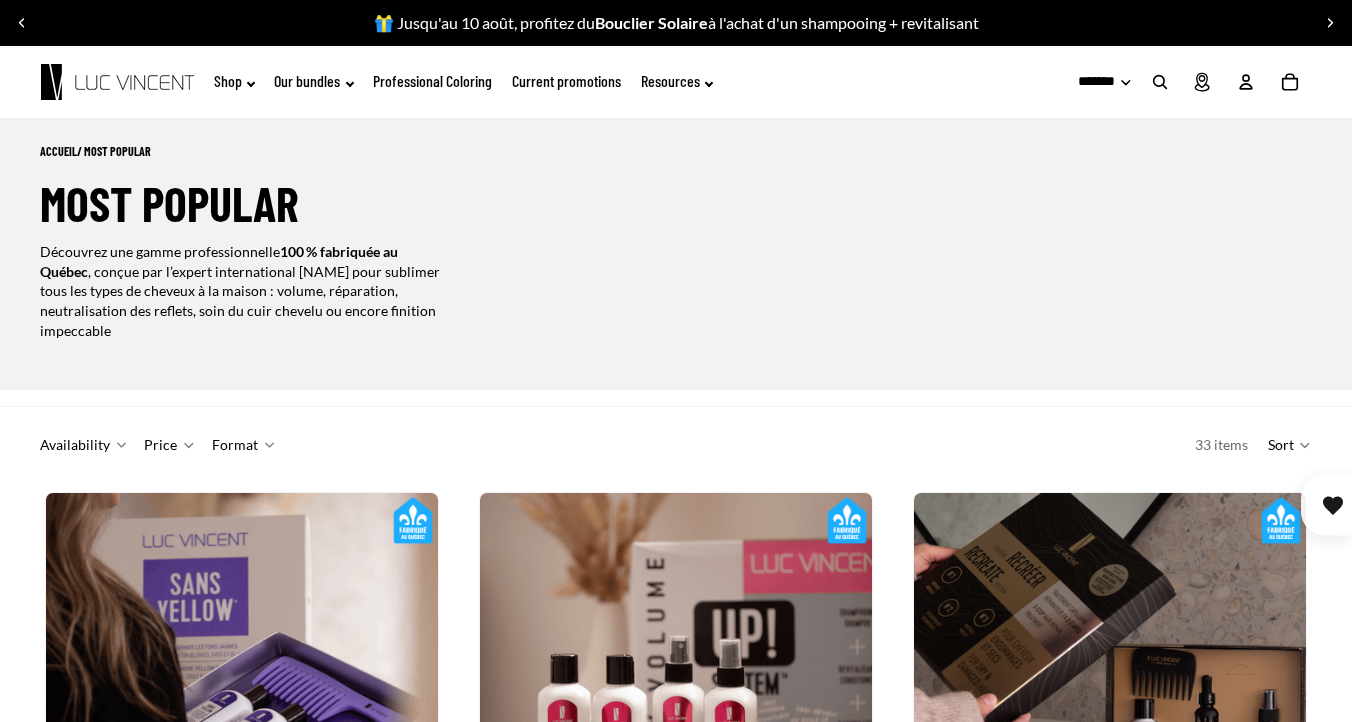 click on "Resources" 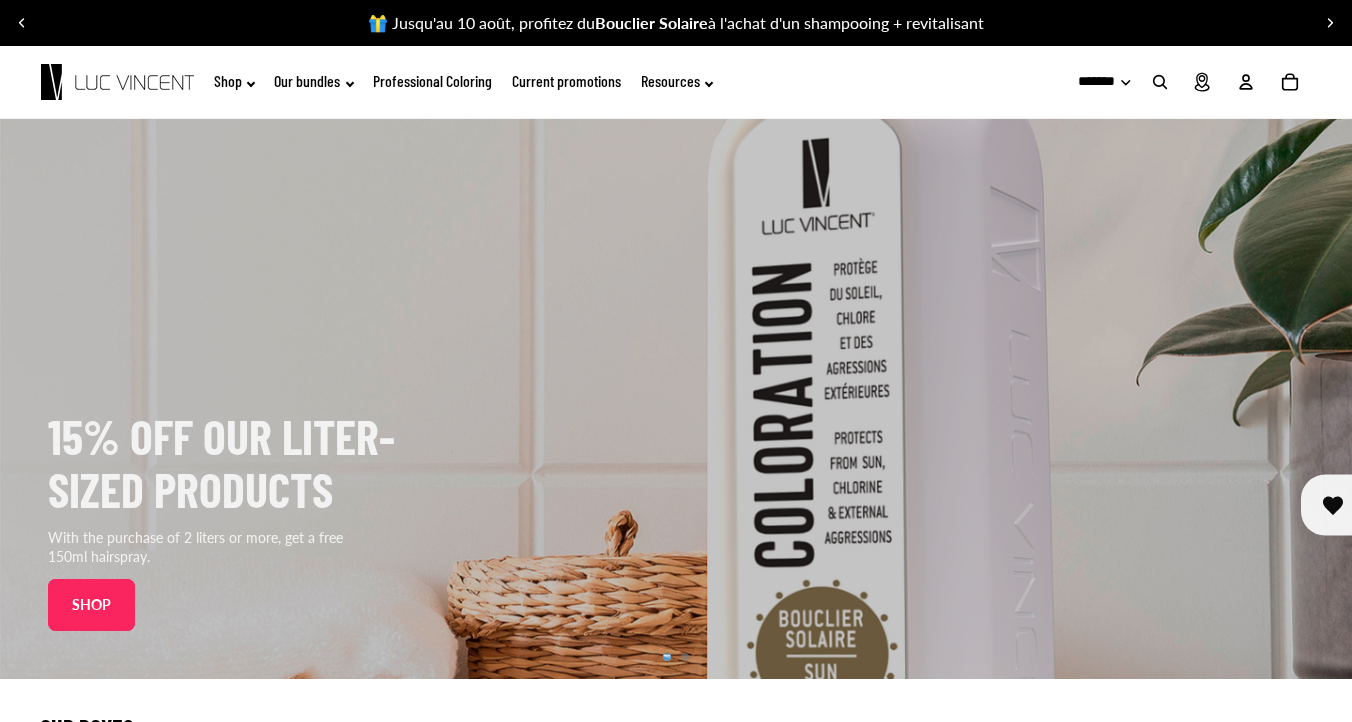 scroll, scrollTop: 0, scrollLeft: 0, axis: both 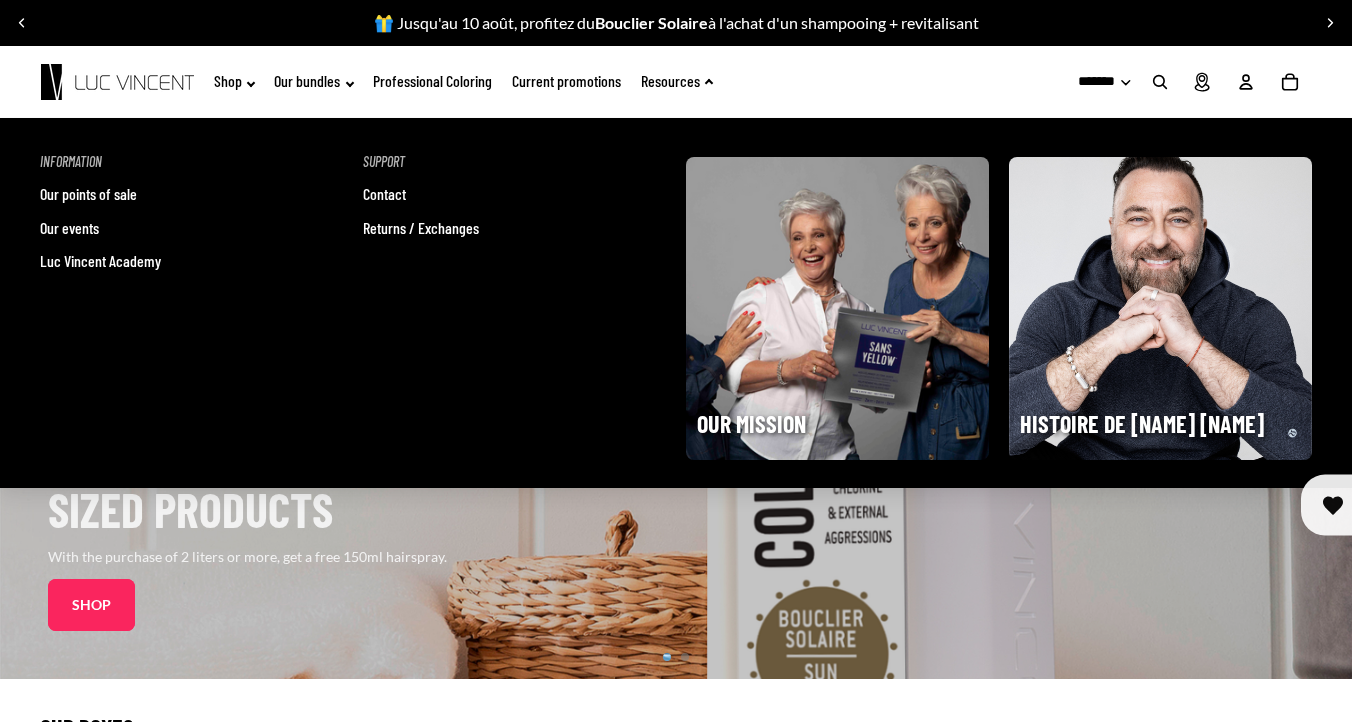 click at bounding box center [837, 308] 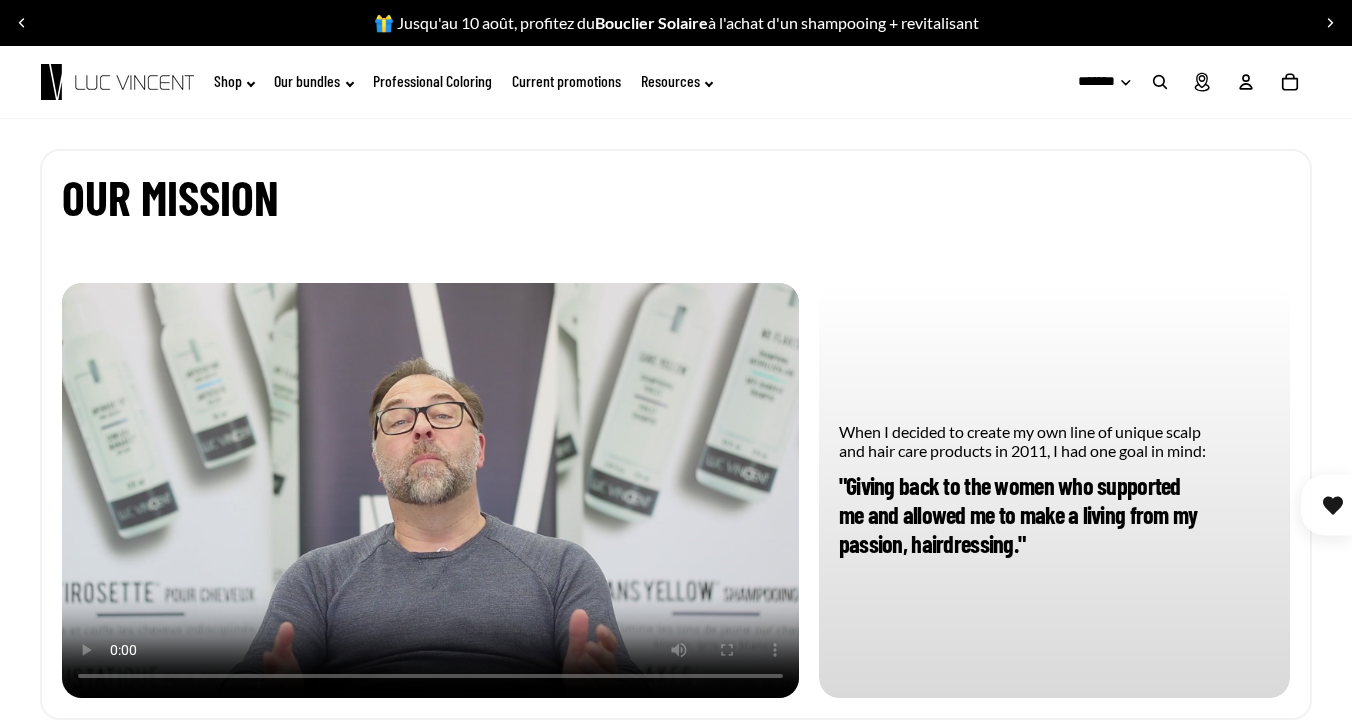 scroll, scrollTop: 0, scrollLeft: 0, axis: both 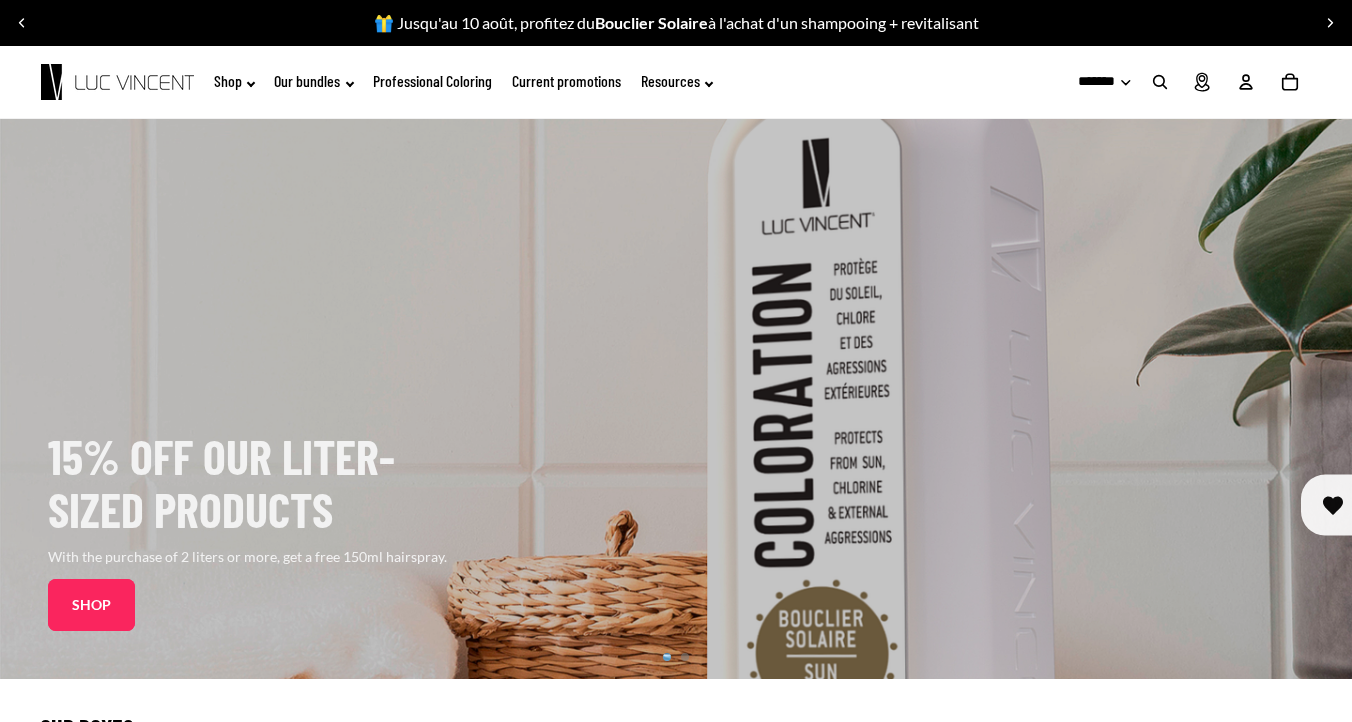 click on "Resources" 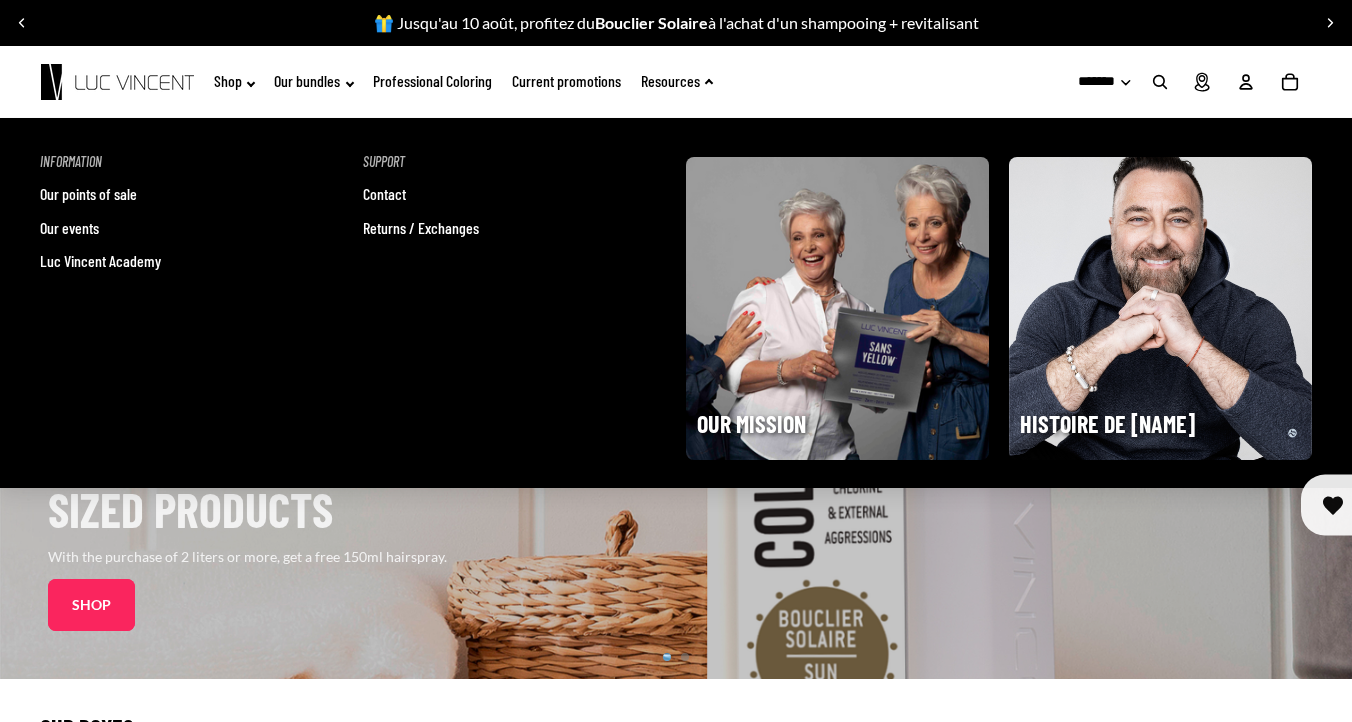 click on "Our points of sale" at bounding box center (88, 194) 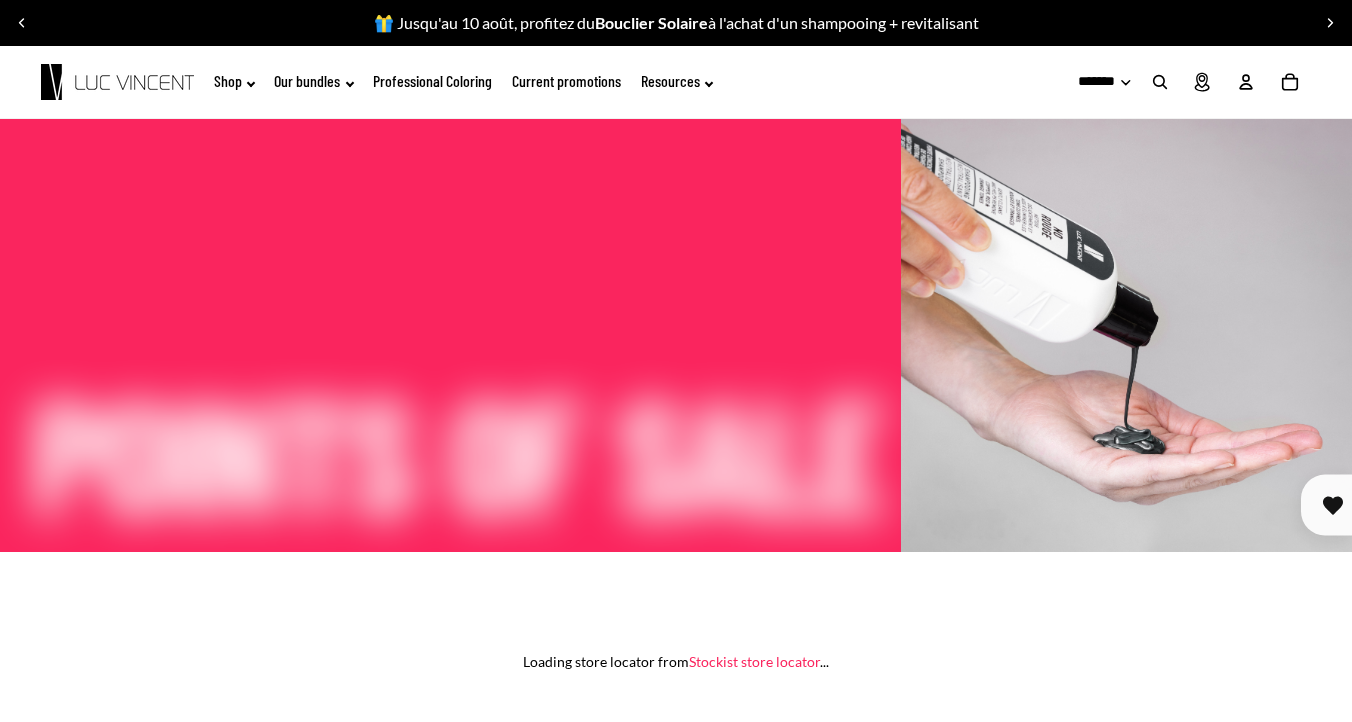 scroll, scrollTop: 0, scrollLeft: 0, axis: both 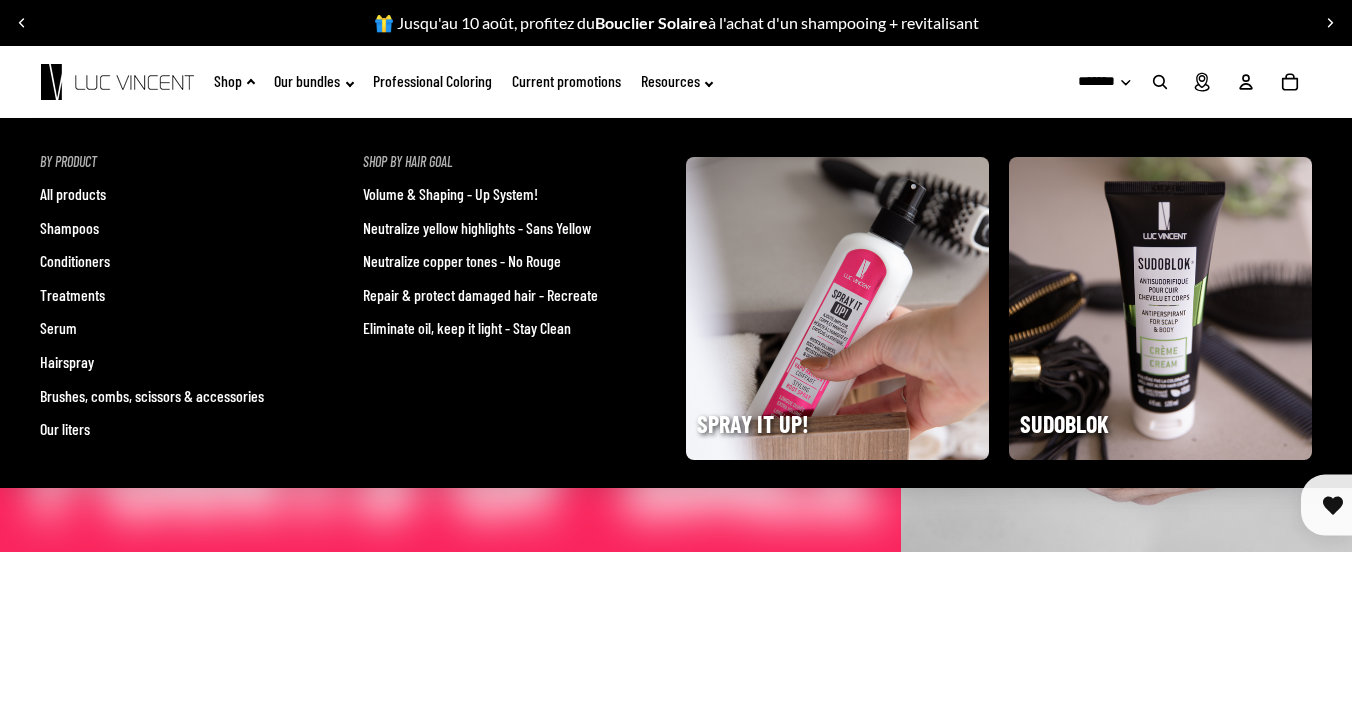 click on "Shop" 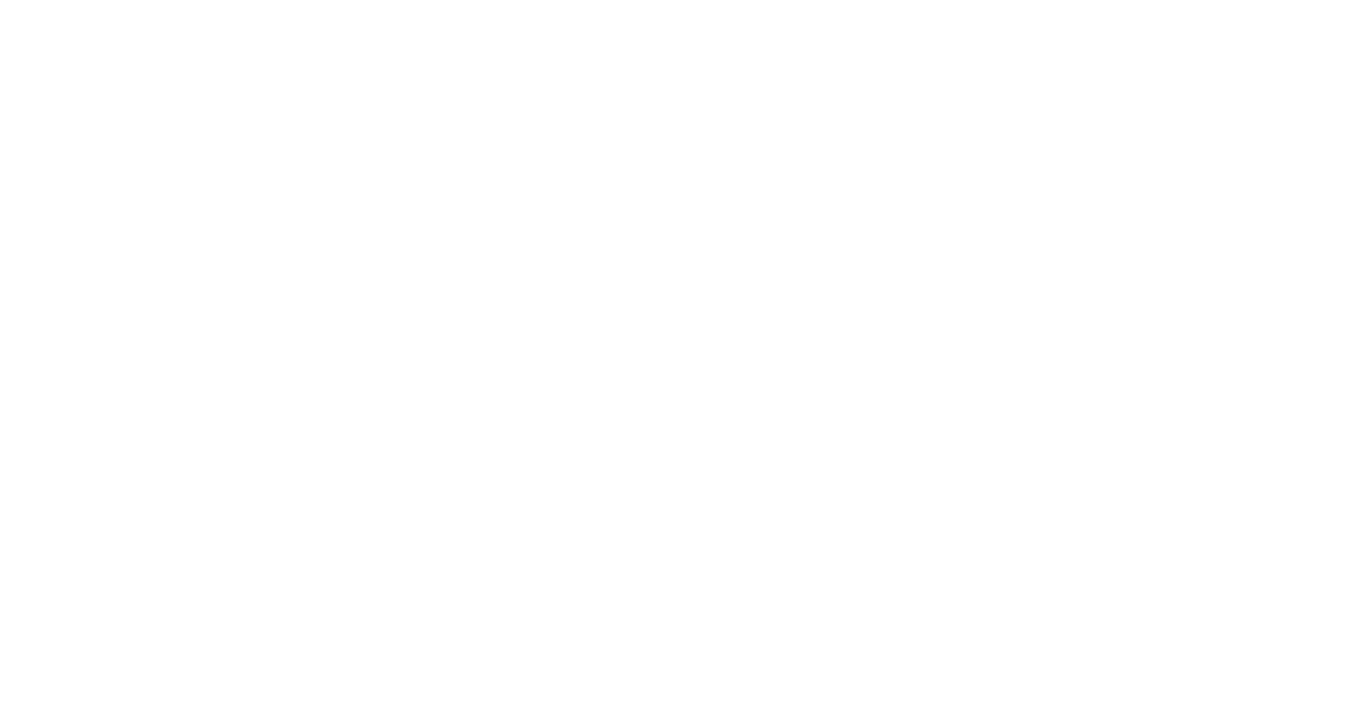scroll, scrollTop: 0, scrollLeft: 0, axis: both 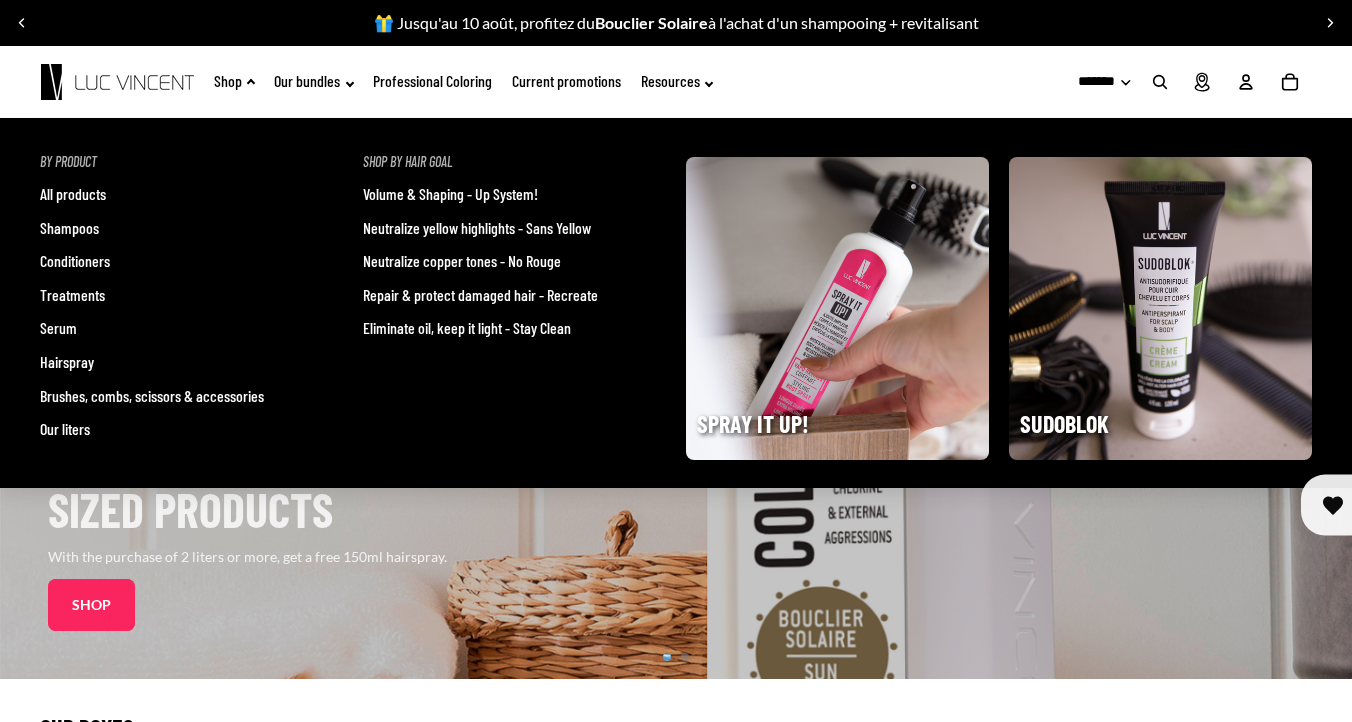 click on "Shop" 